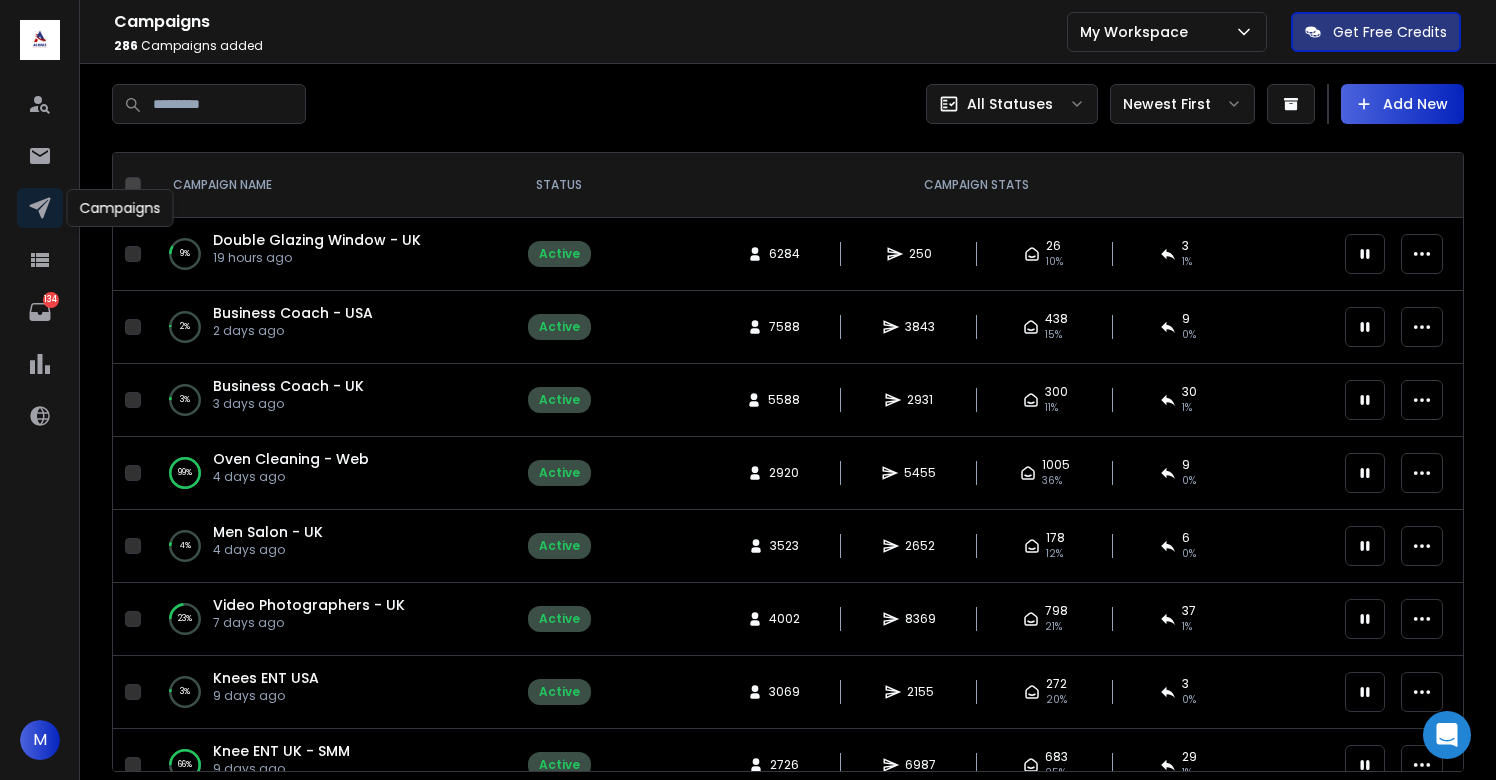 scroll, scrollTop: 0, scrollLeft: 0, axis: both 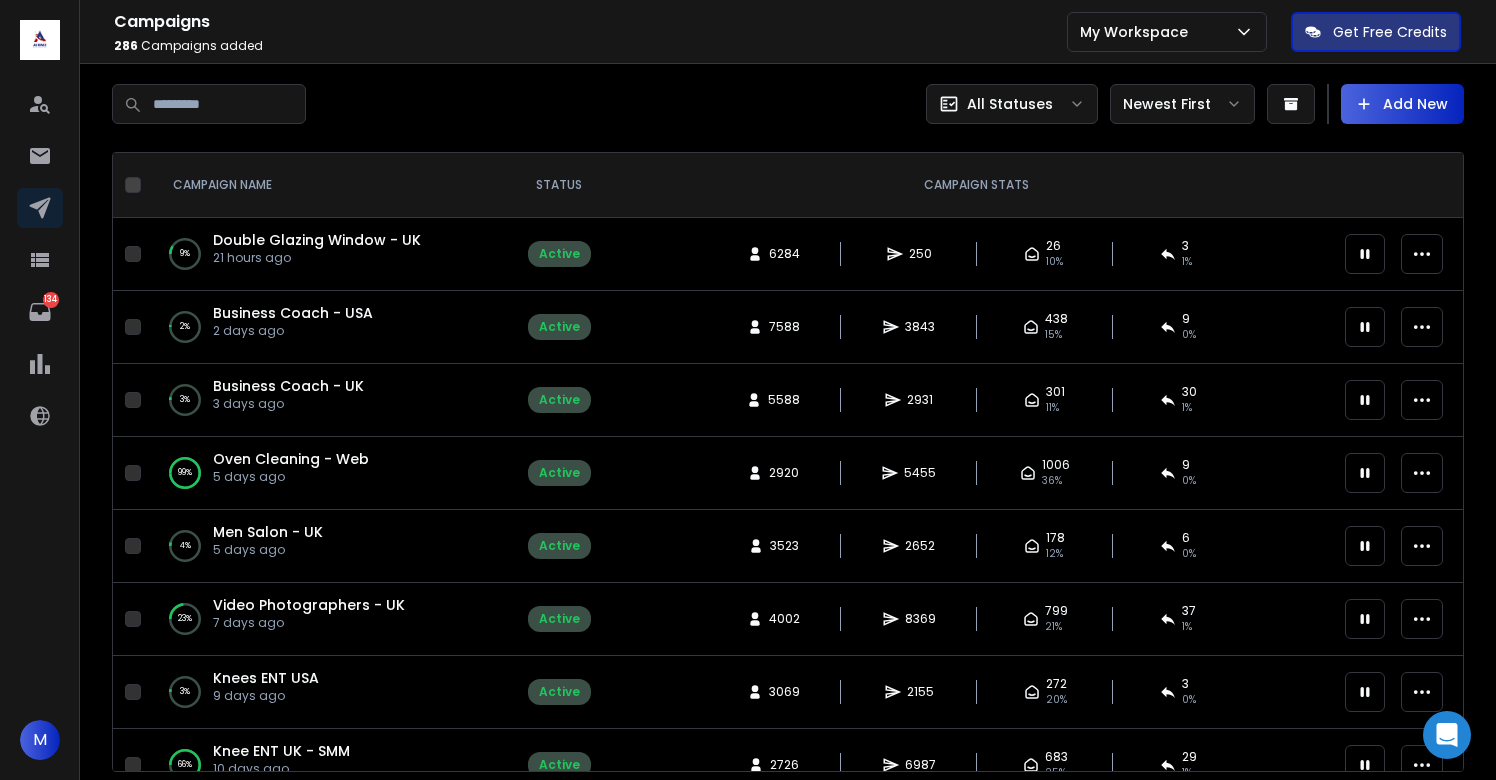 click on "Double Glazing Window - UK" at bounding box center [317, 240] 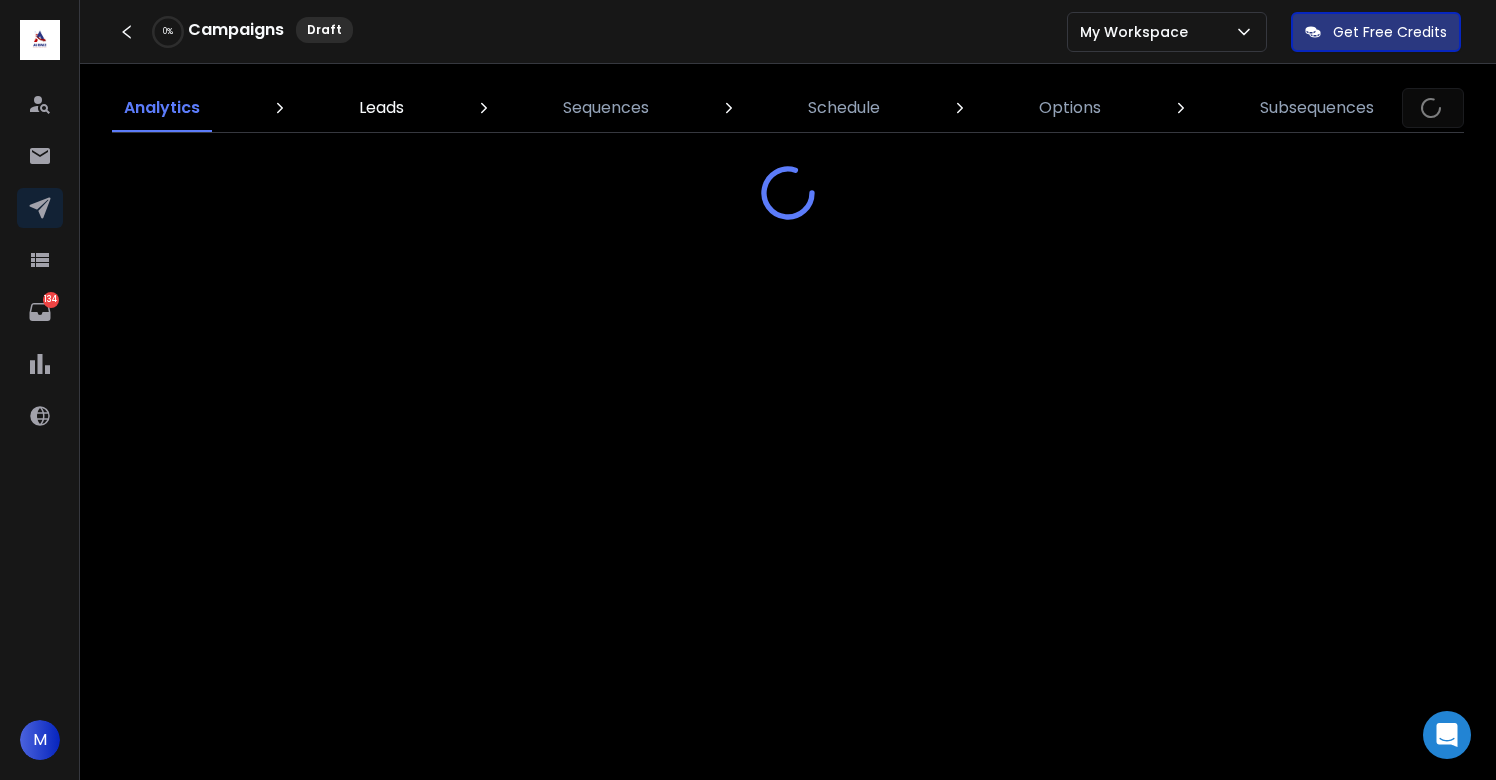 click on "Leads" at bounding box center [381, 108] 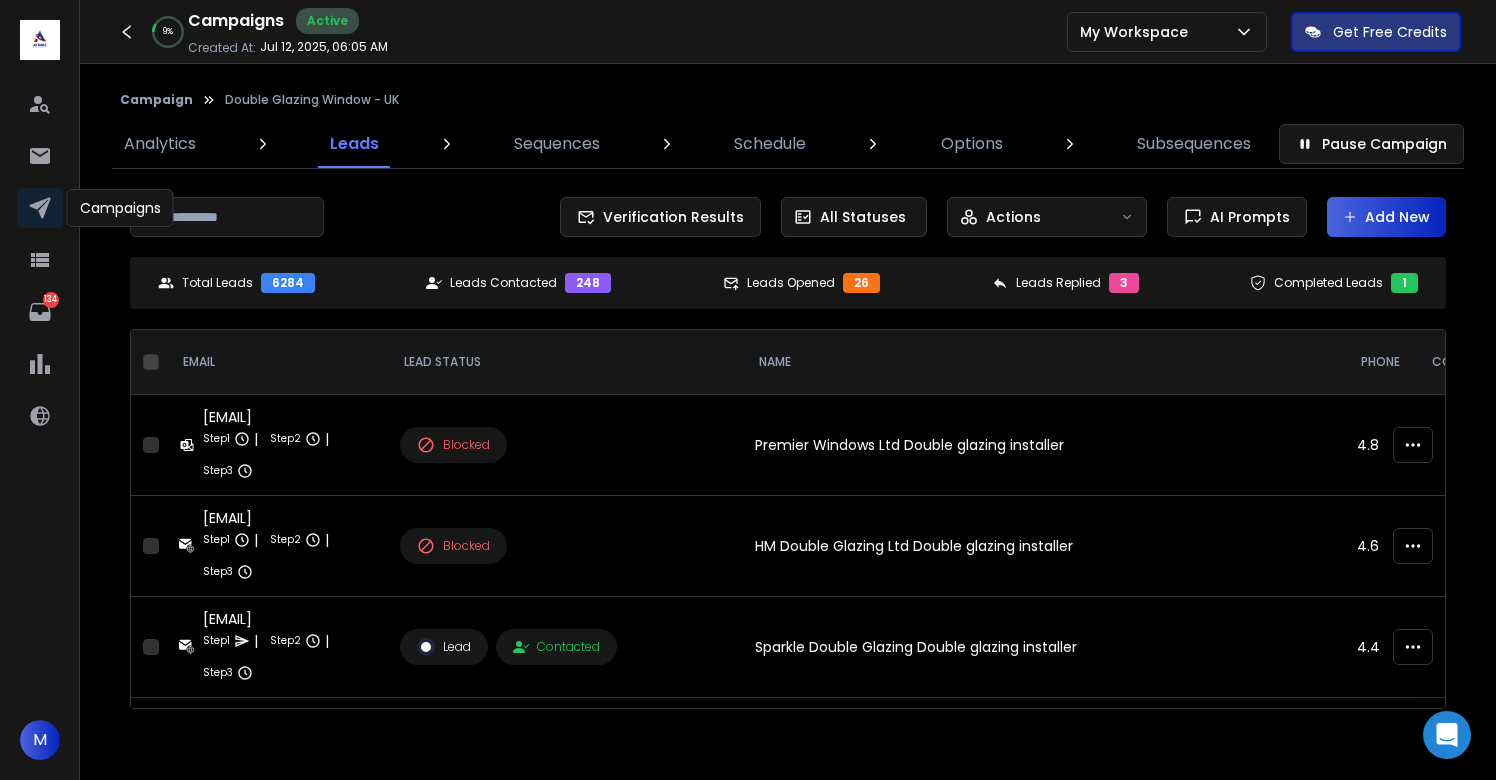 click 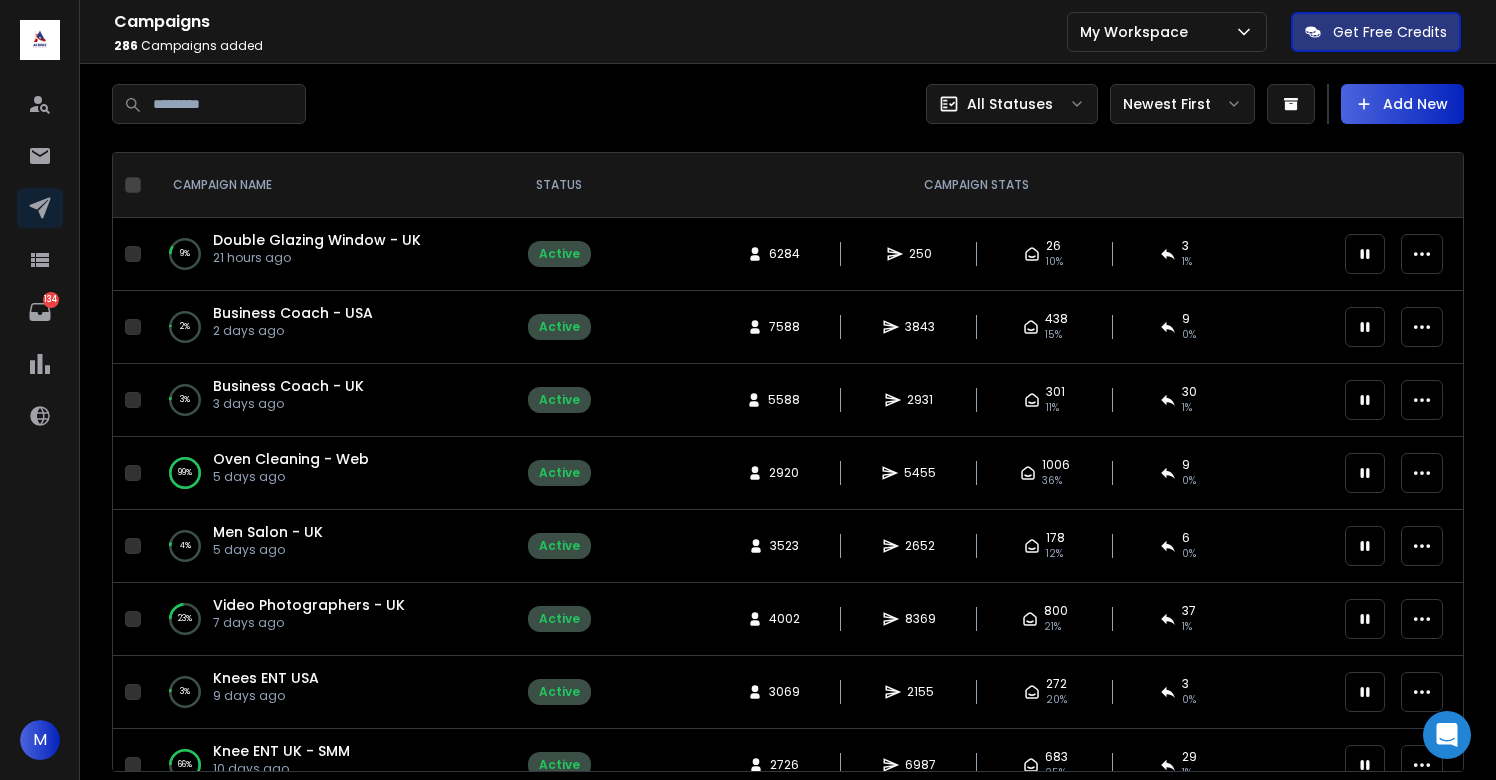 click on "Double Glazing Window - UK" at bounding box center (317, 240) 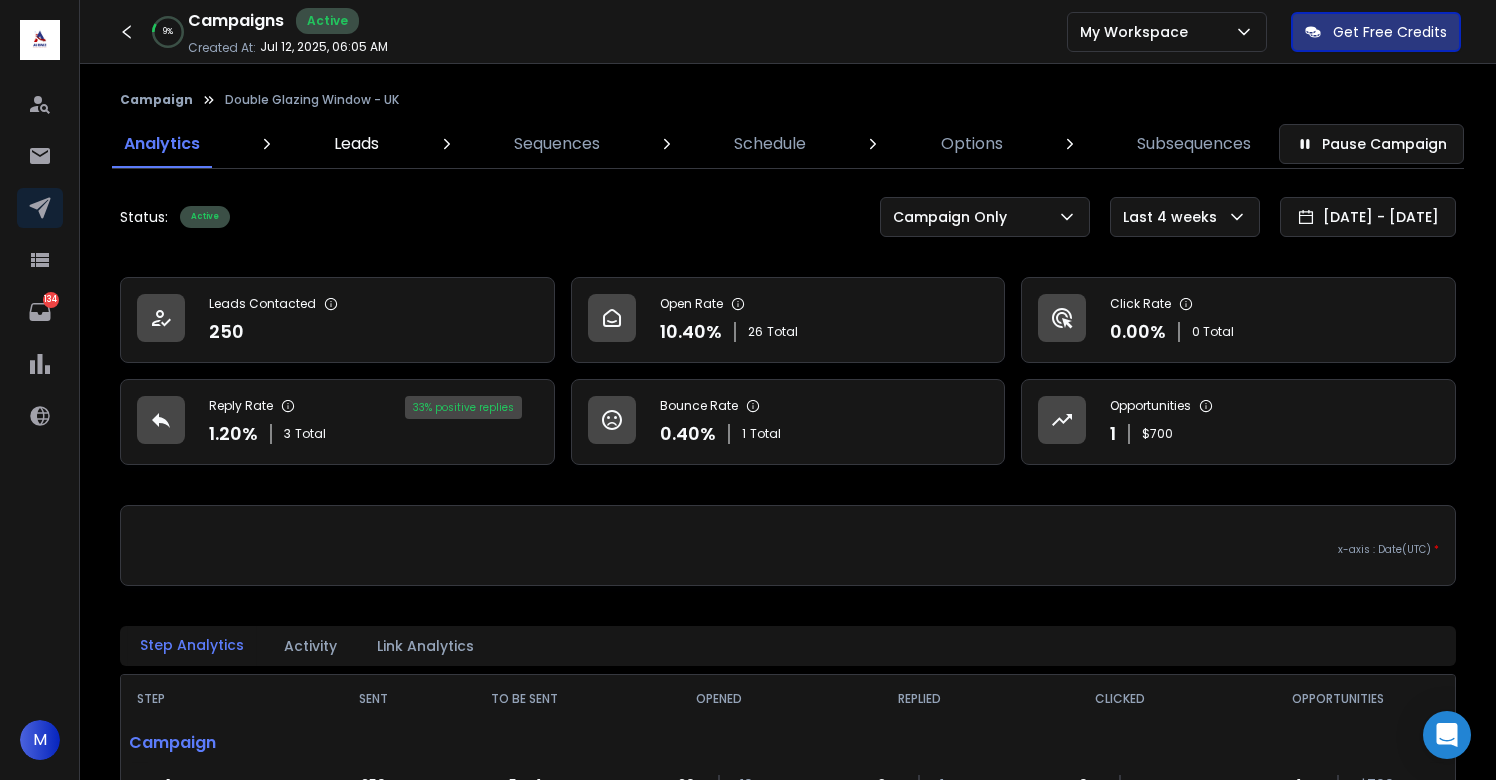 click on "Leads" at bounding box center (356, 144) 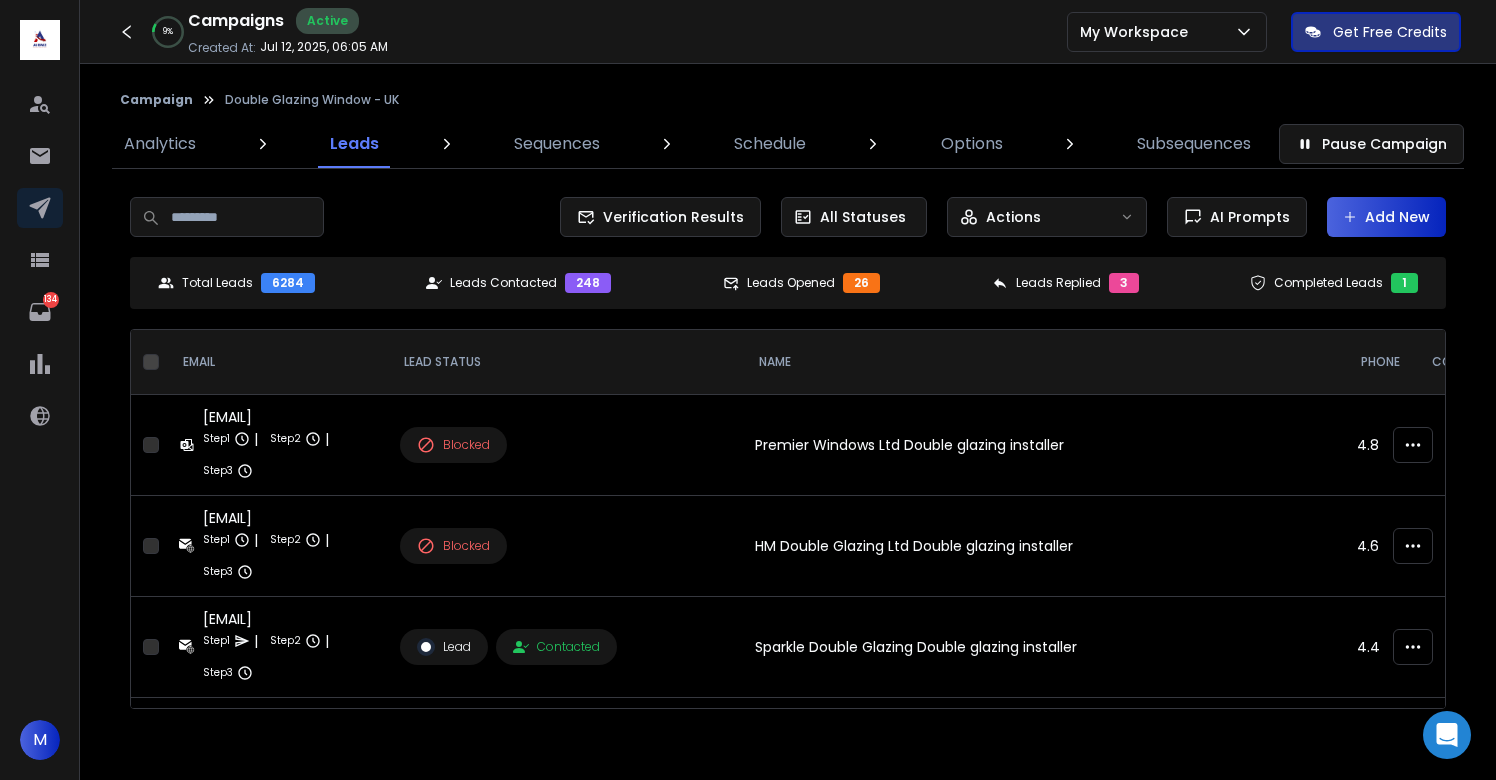 click on "Add New" at bounding box center [1386, 217] 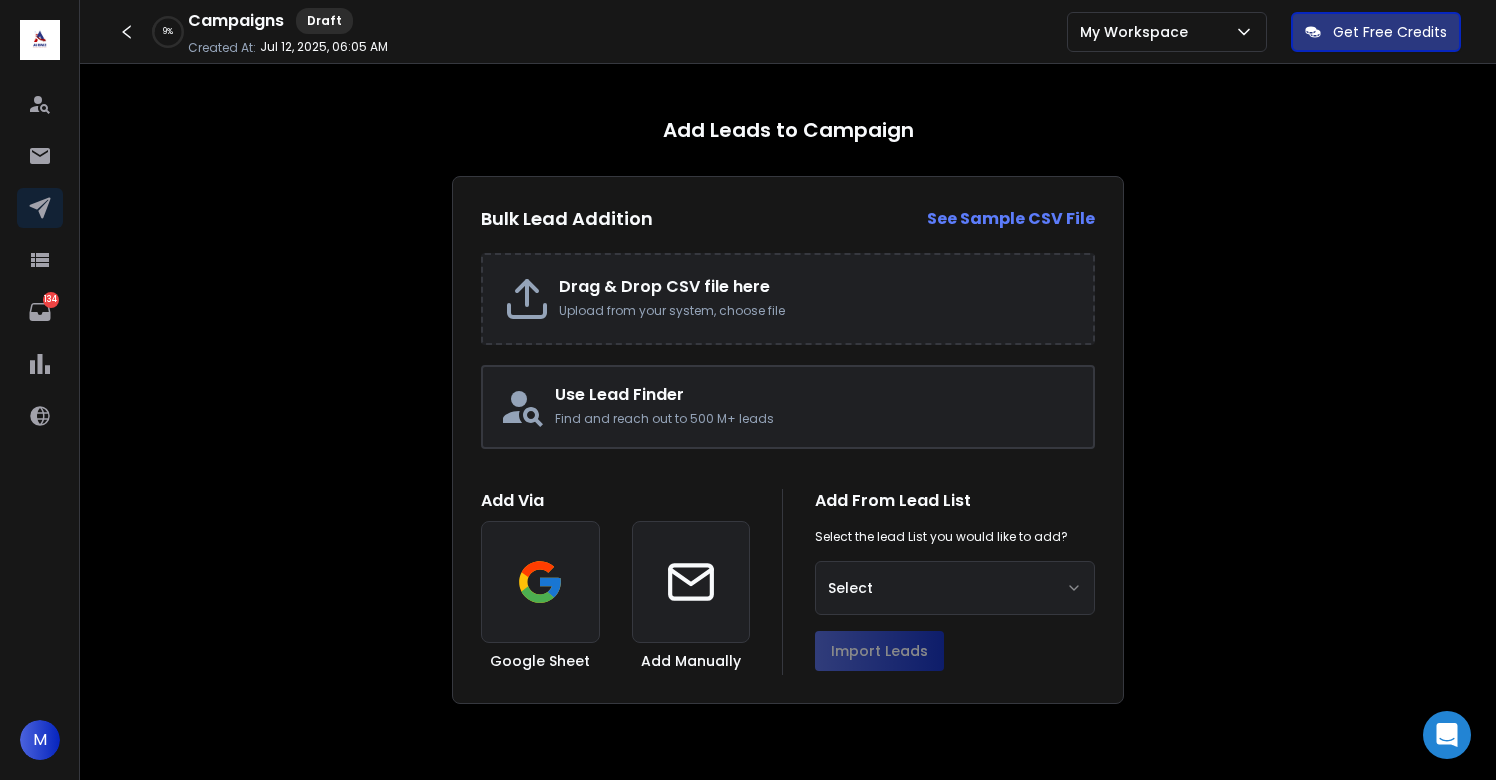 click on "Drag & Drop CSV file here" at bounding box center [816, 287] 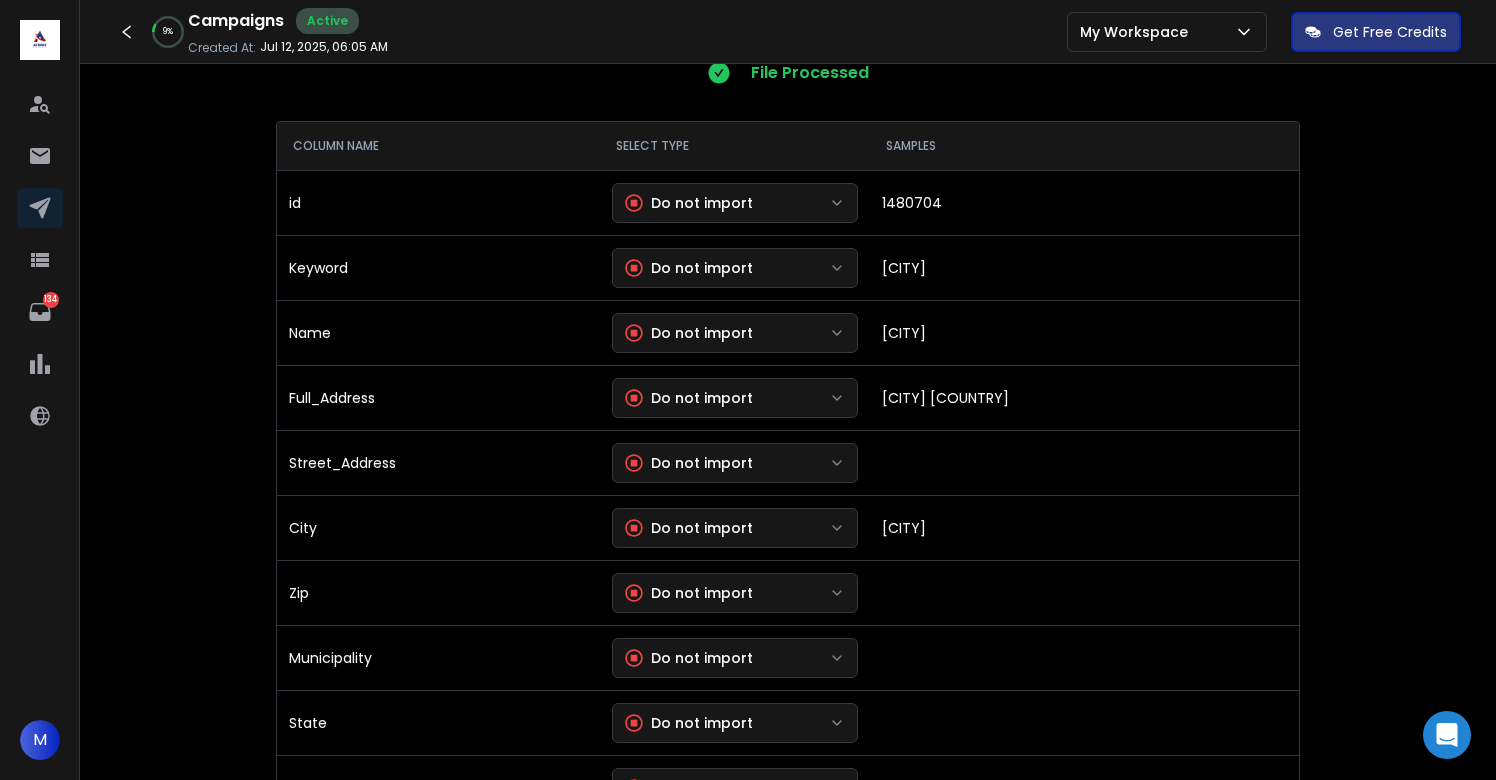 scroll, scrollTop: 220, scrollLeft: 0, axis: vertical 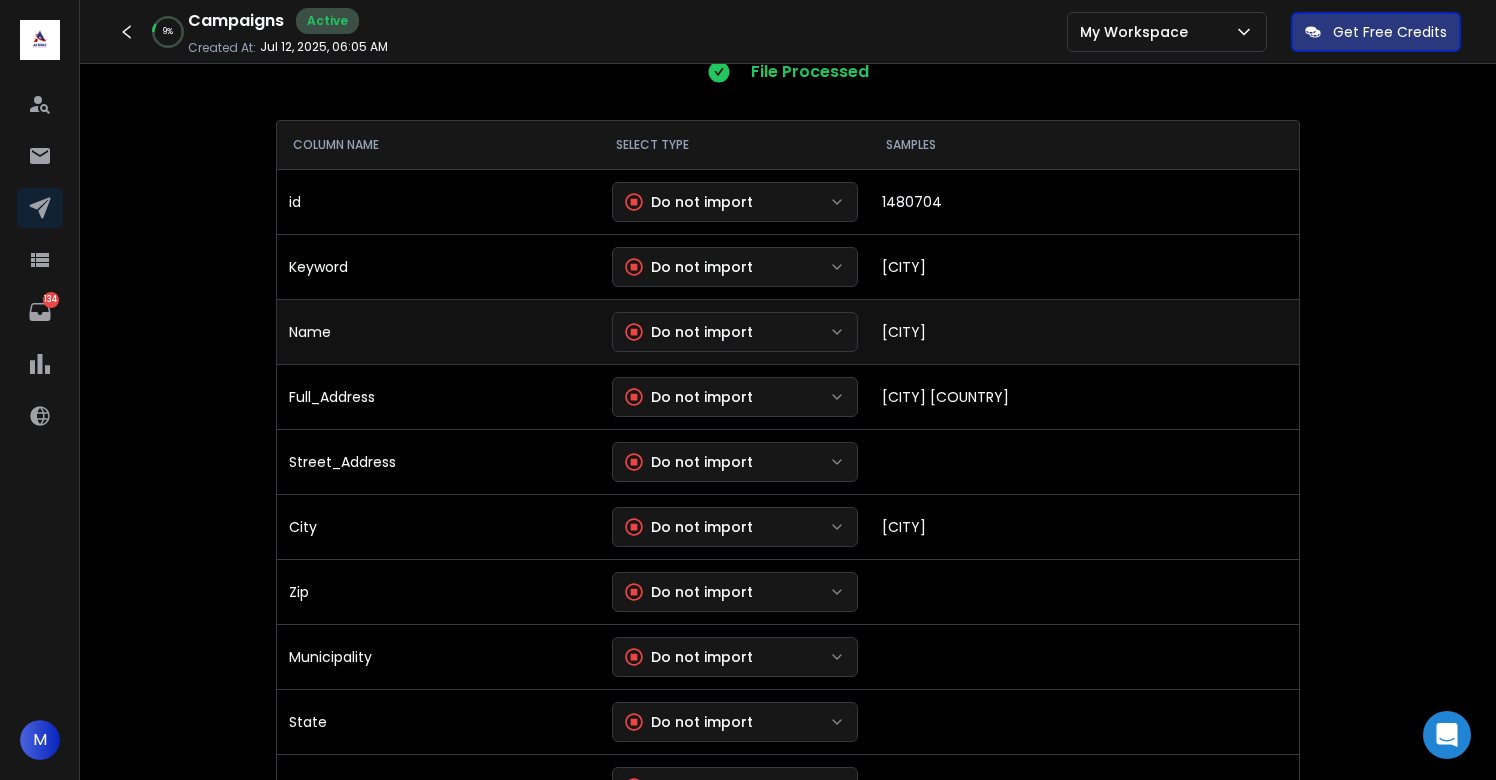 click on "Do not import" at bounding box center [689, 332] 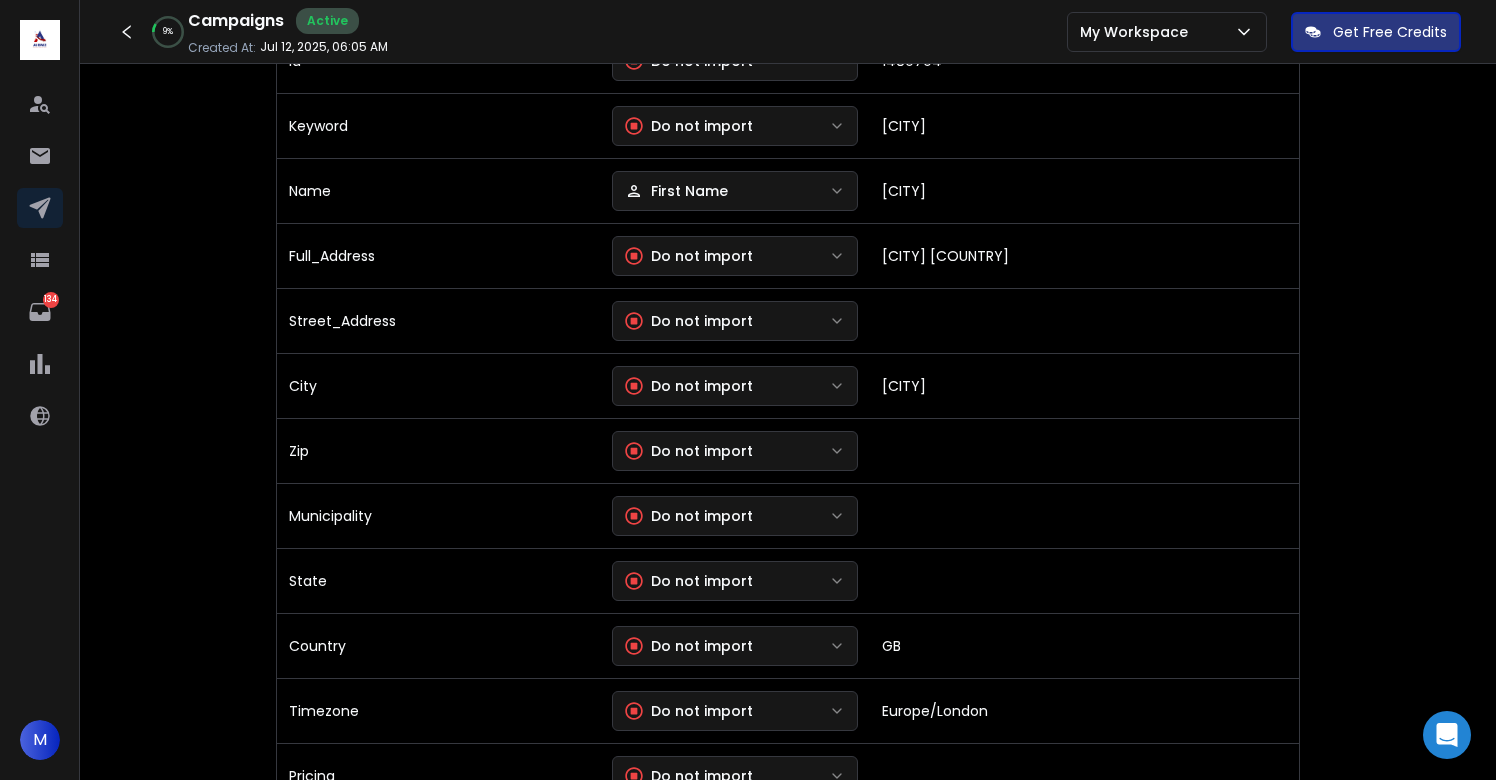 scroll, scrollTop: 364, scrollLeft: 0, axis: vertical 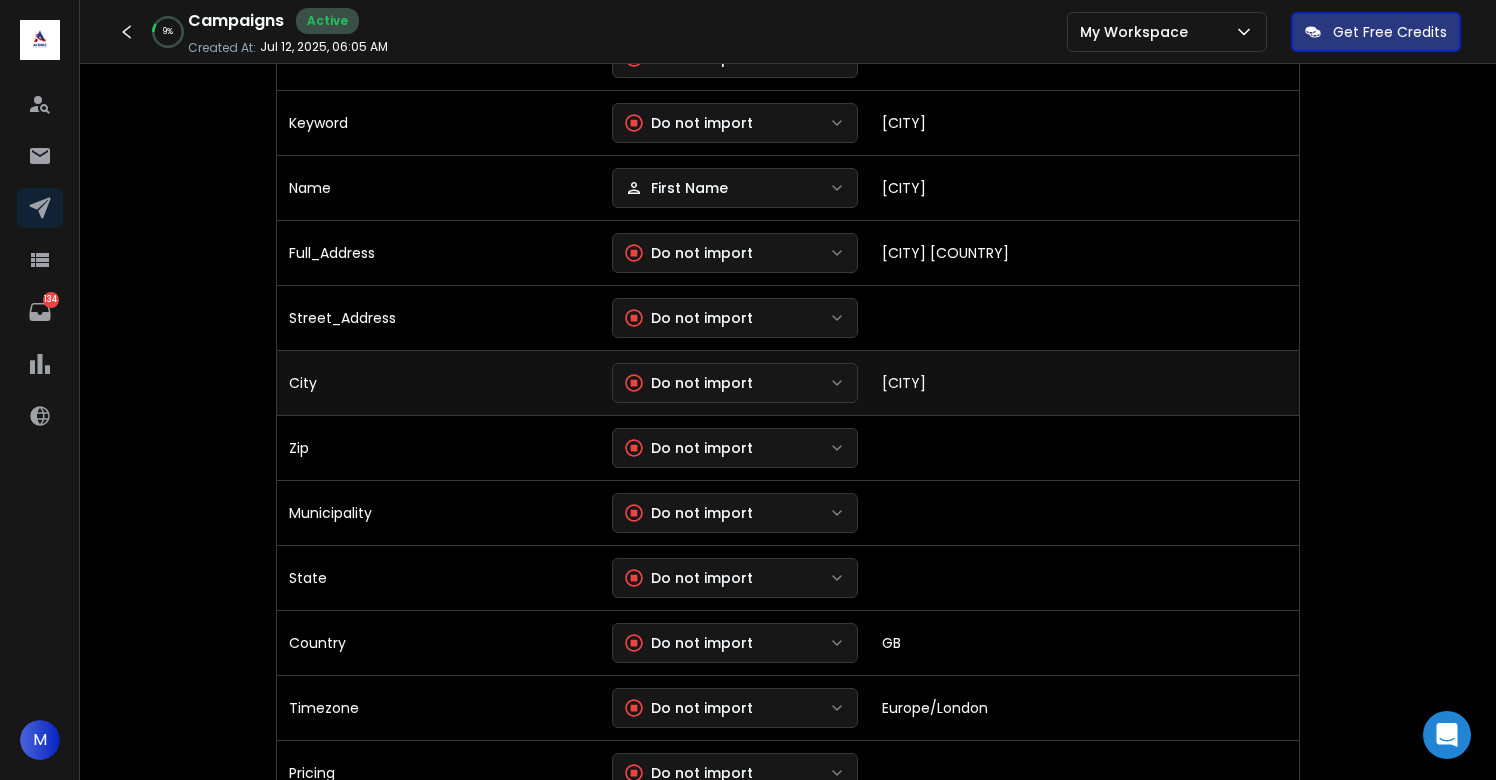 click on "Do not import" at bounding box center [689, 383] 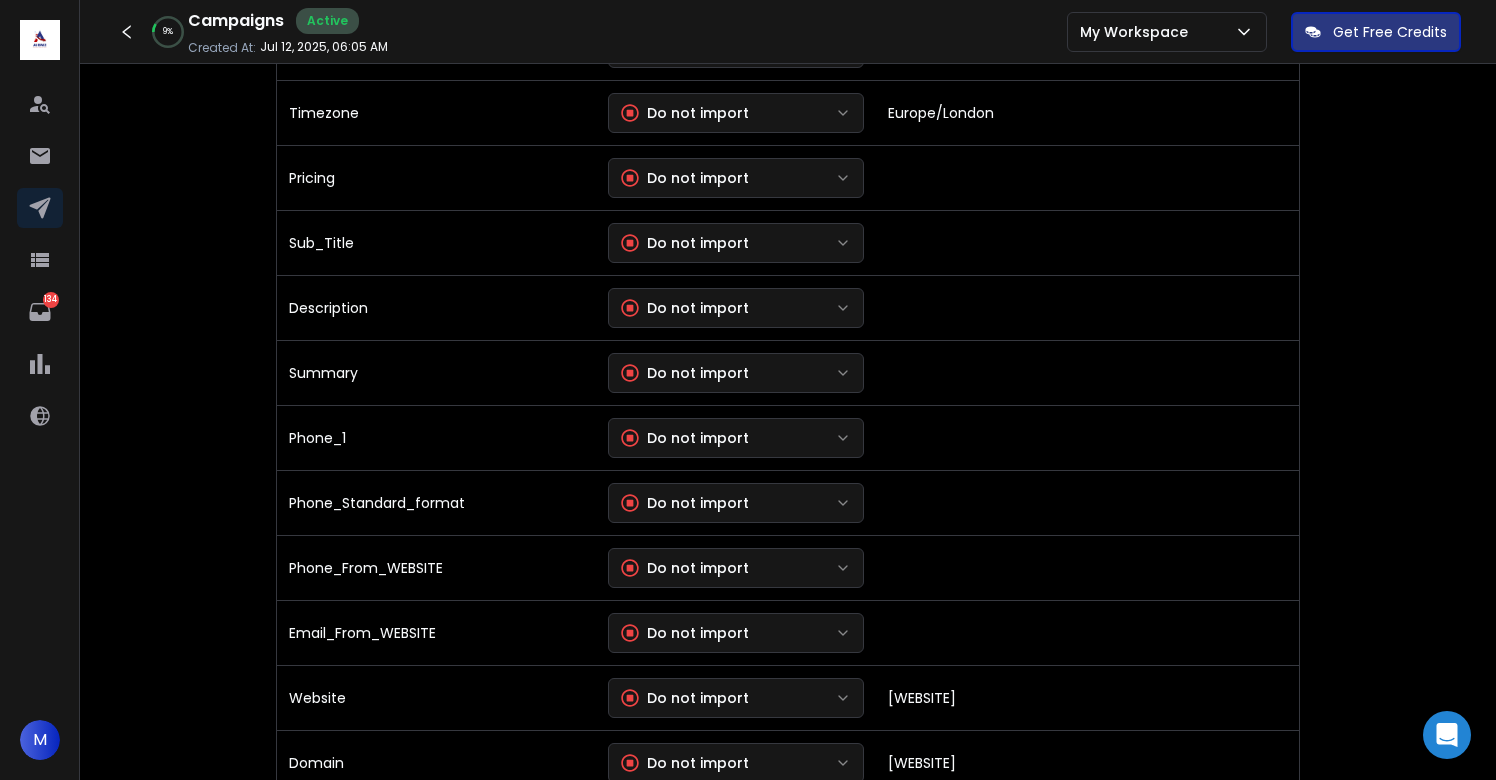 scroll, scrollTop: 962, scrollLeft: 0, axis: vertical 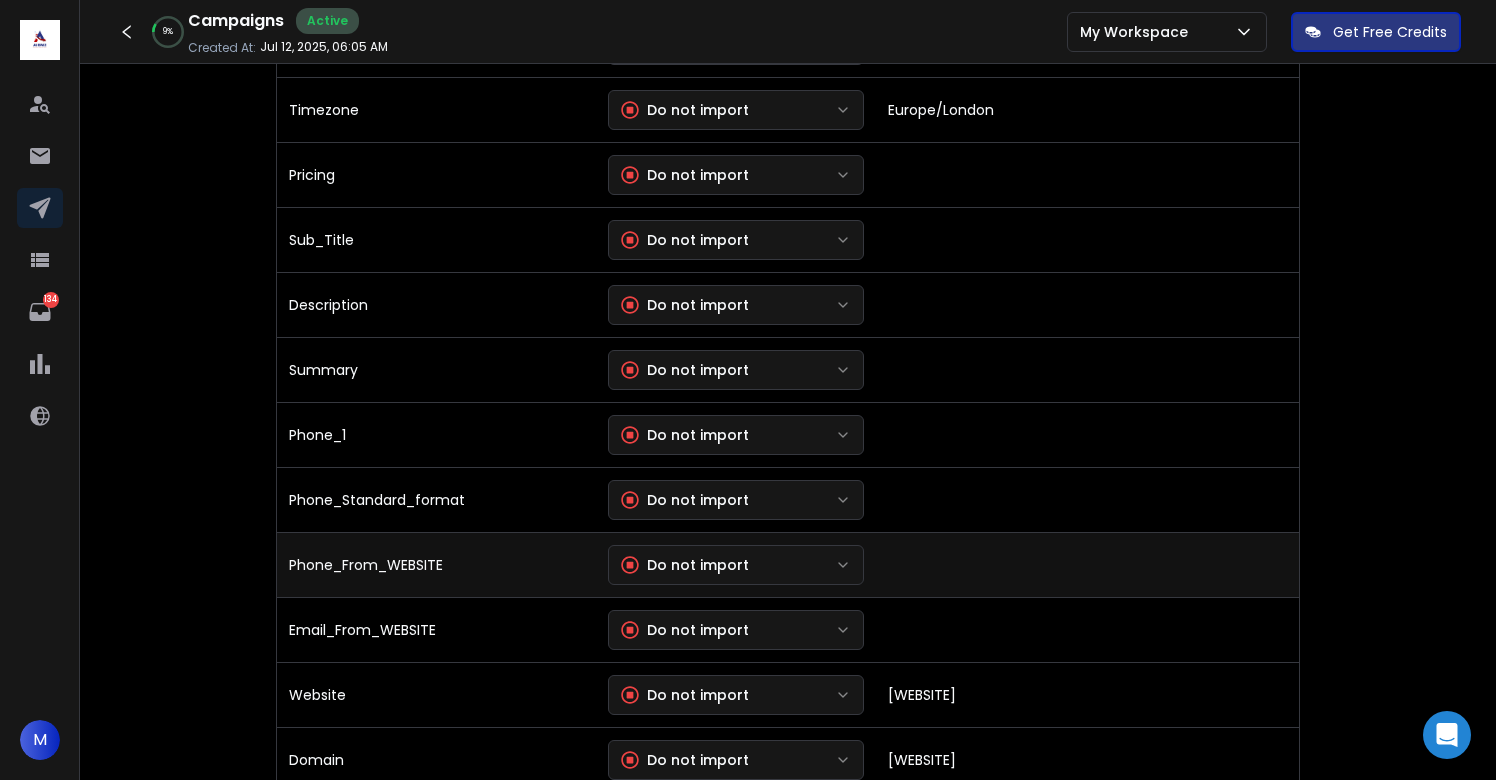 click on "Do not import" at bounding box center [685, 565] 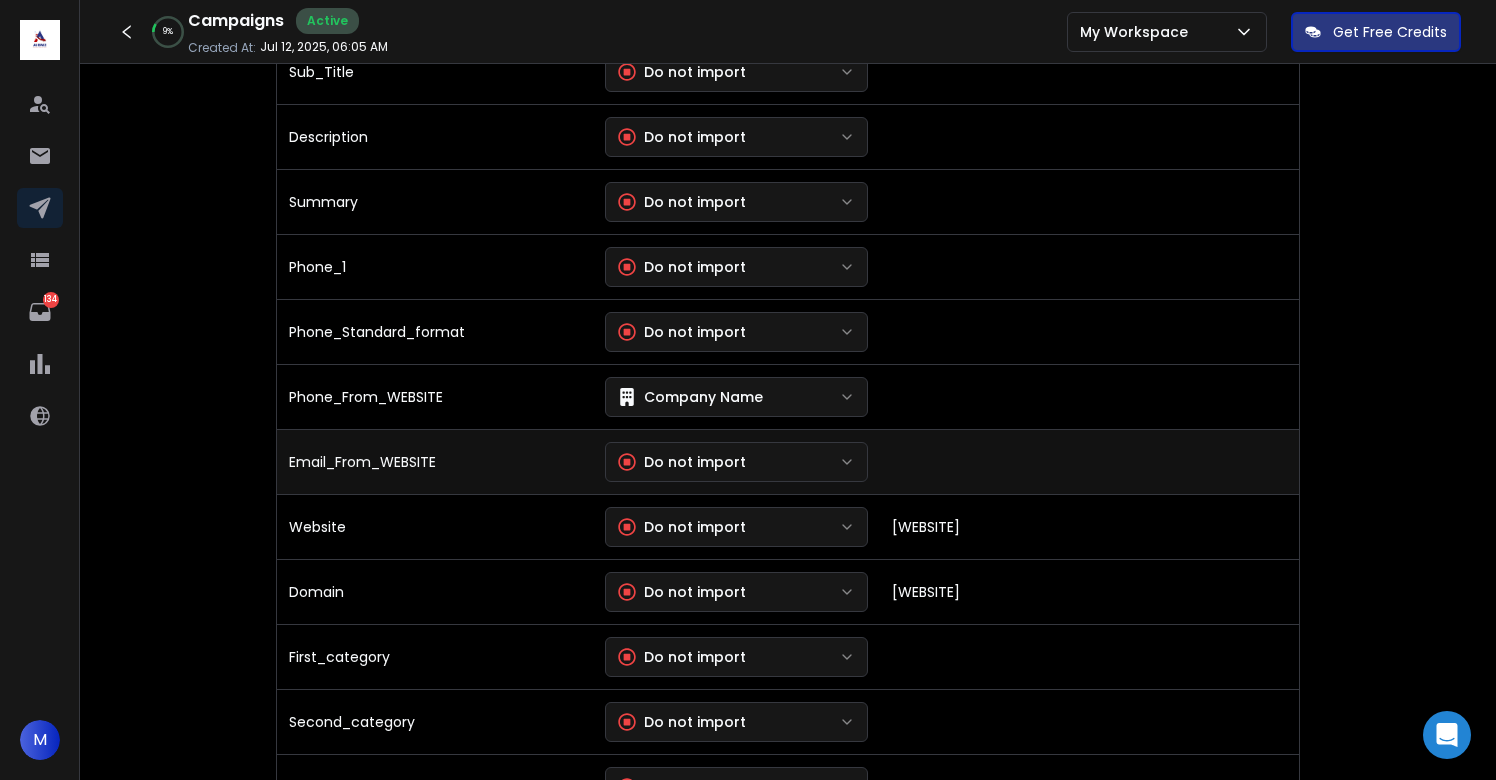 scroll, scrollTop: 1131, scrollLeft: 0, axis: vertical 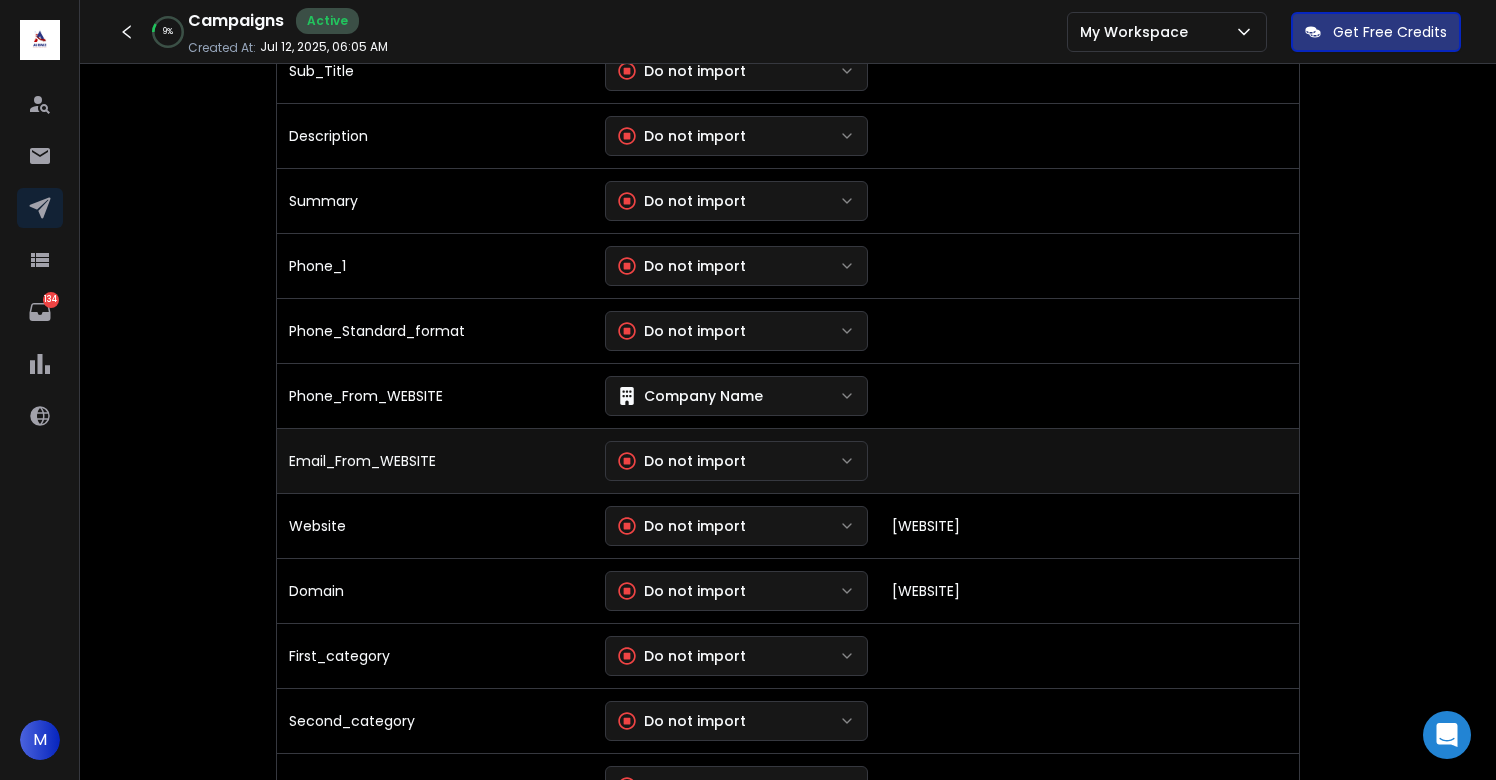 click on "Do not import" at bounding box center [682, 461] 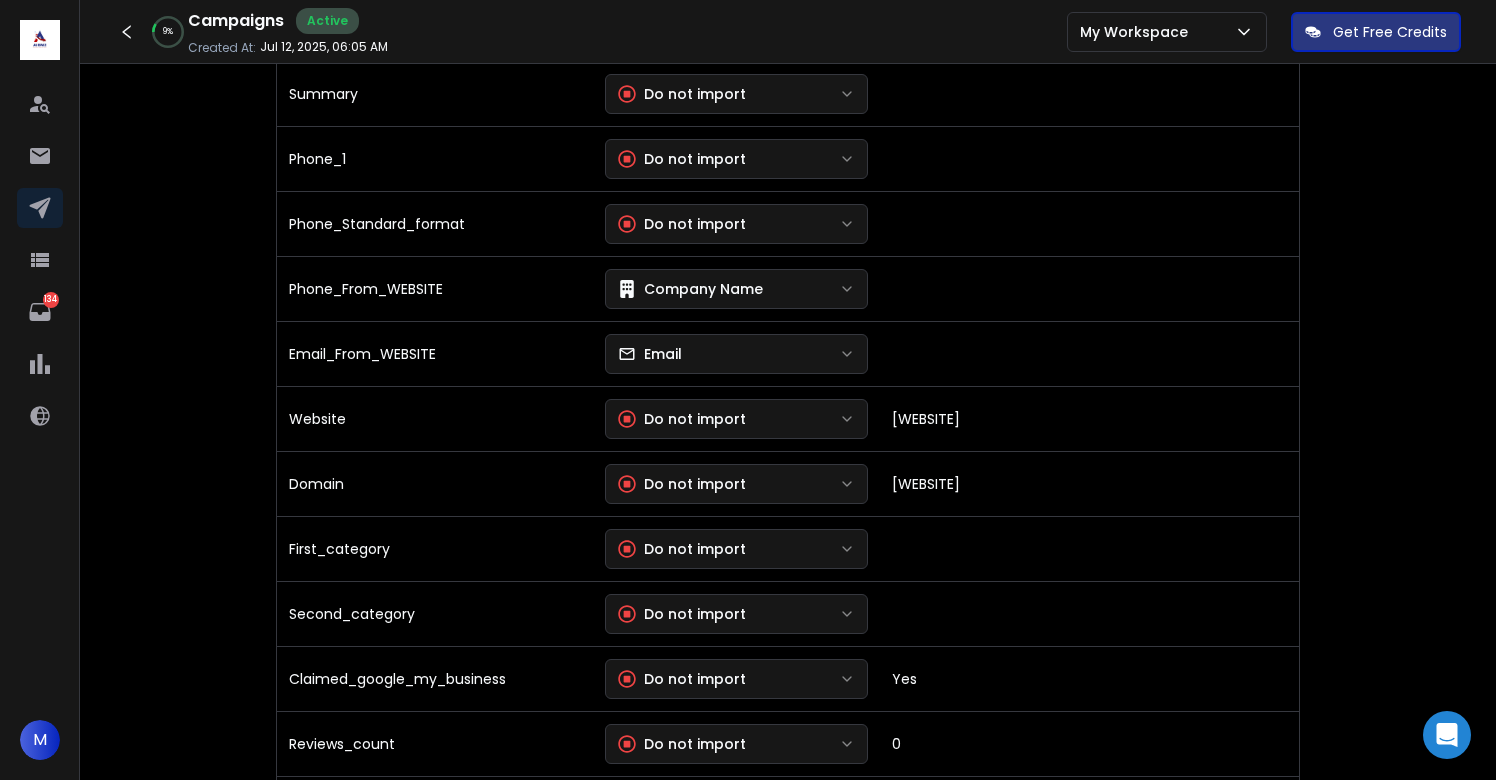 scroll, scrollTop: 1280, scrollLeft: 0, axis: vertical 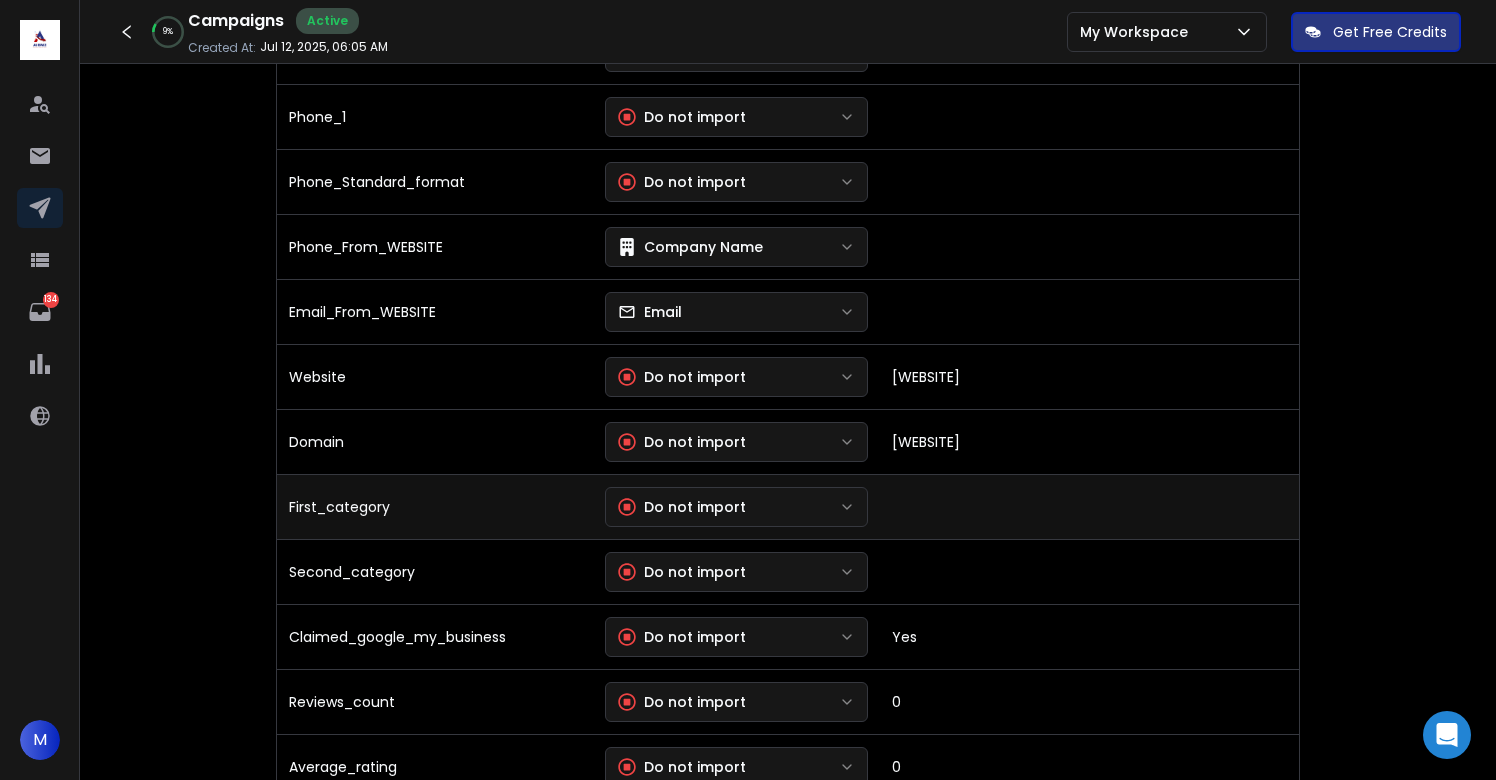 click on "Do not import" at bounding box center [682, 507] 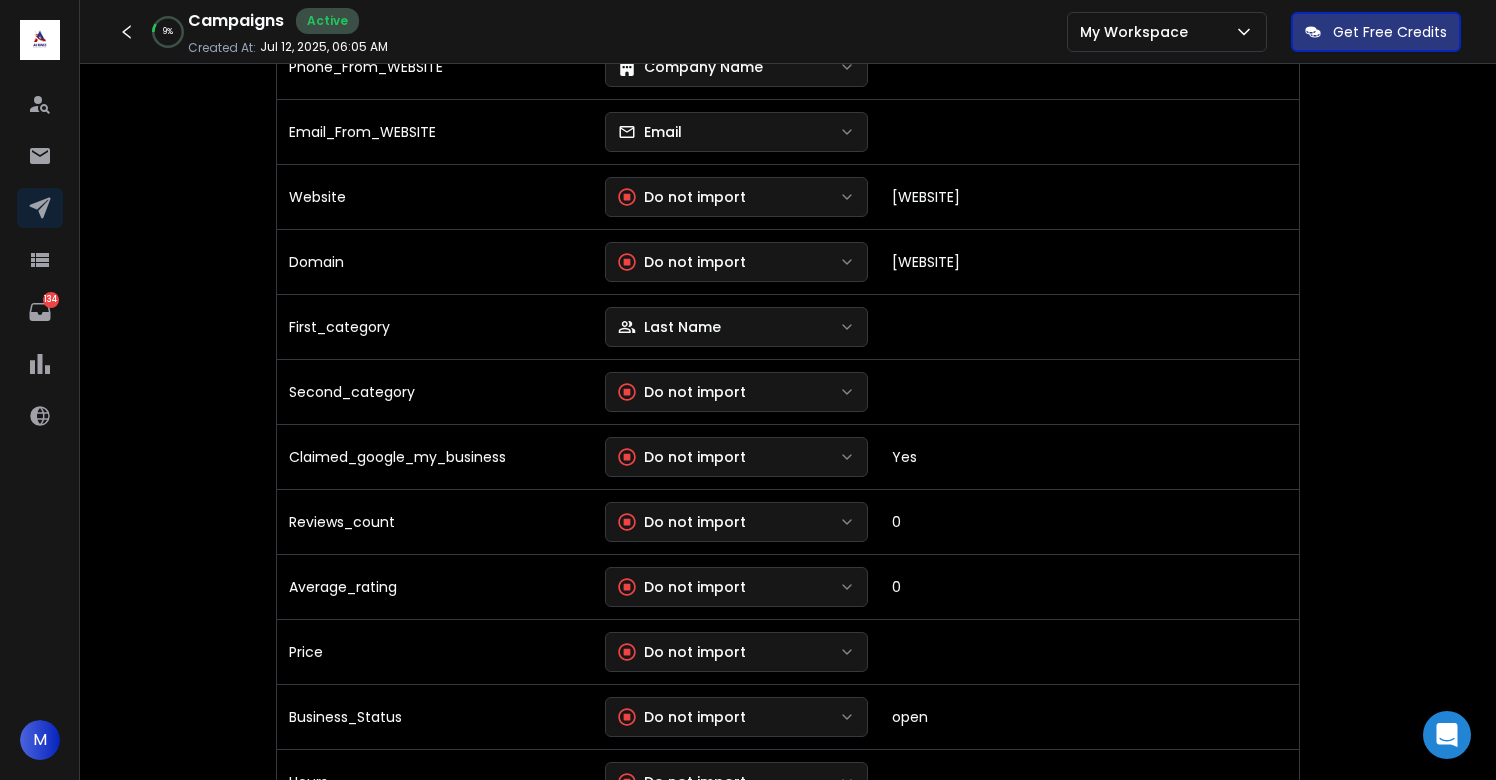 scroll, scrollTop: 1466, scrollLeft: 0, axis: vertical 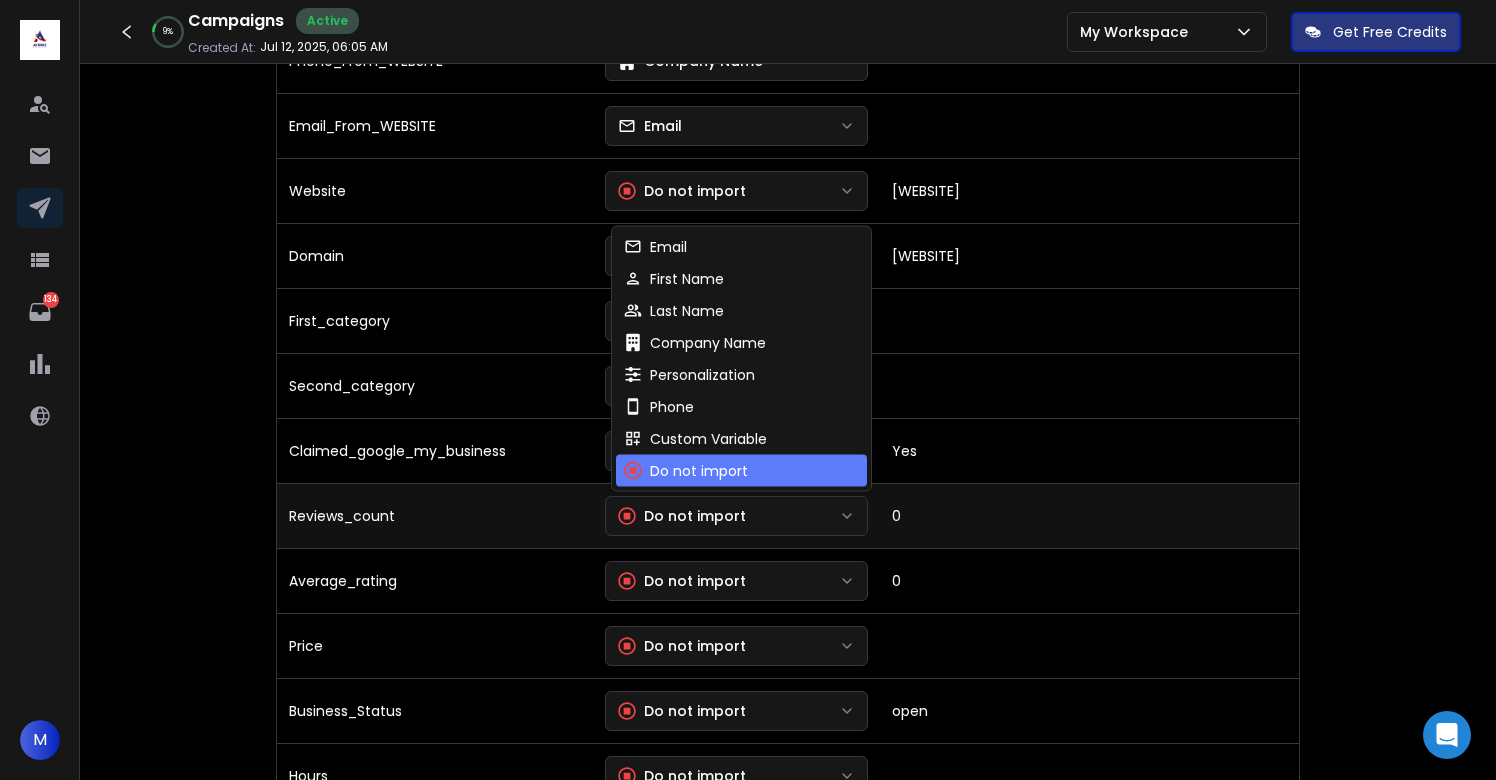 click on "Do not import" at bounding box center [682, 516] 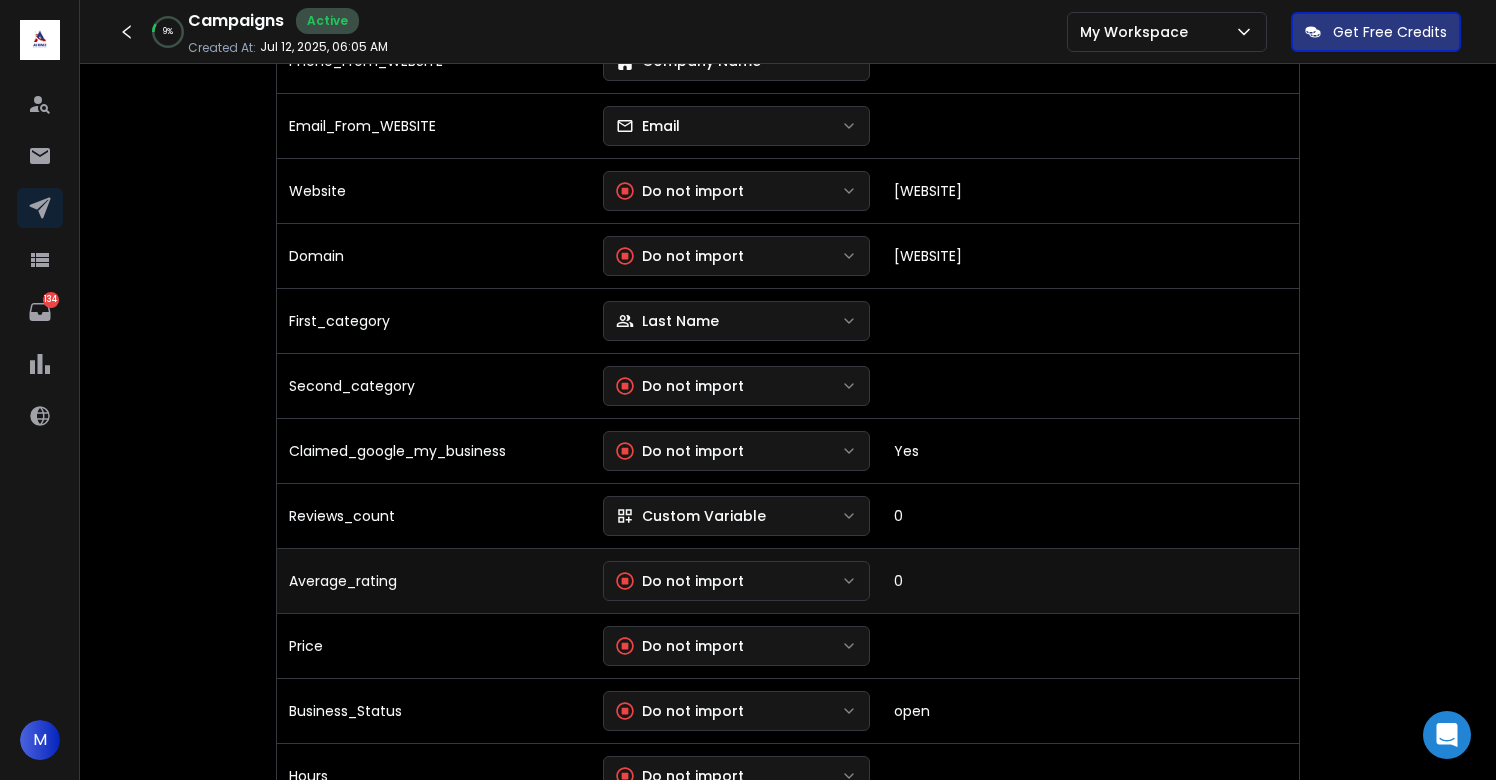 click on "Do not import" at bounding box center [680, 581] 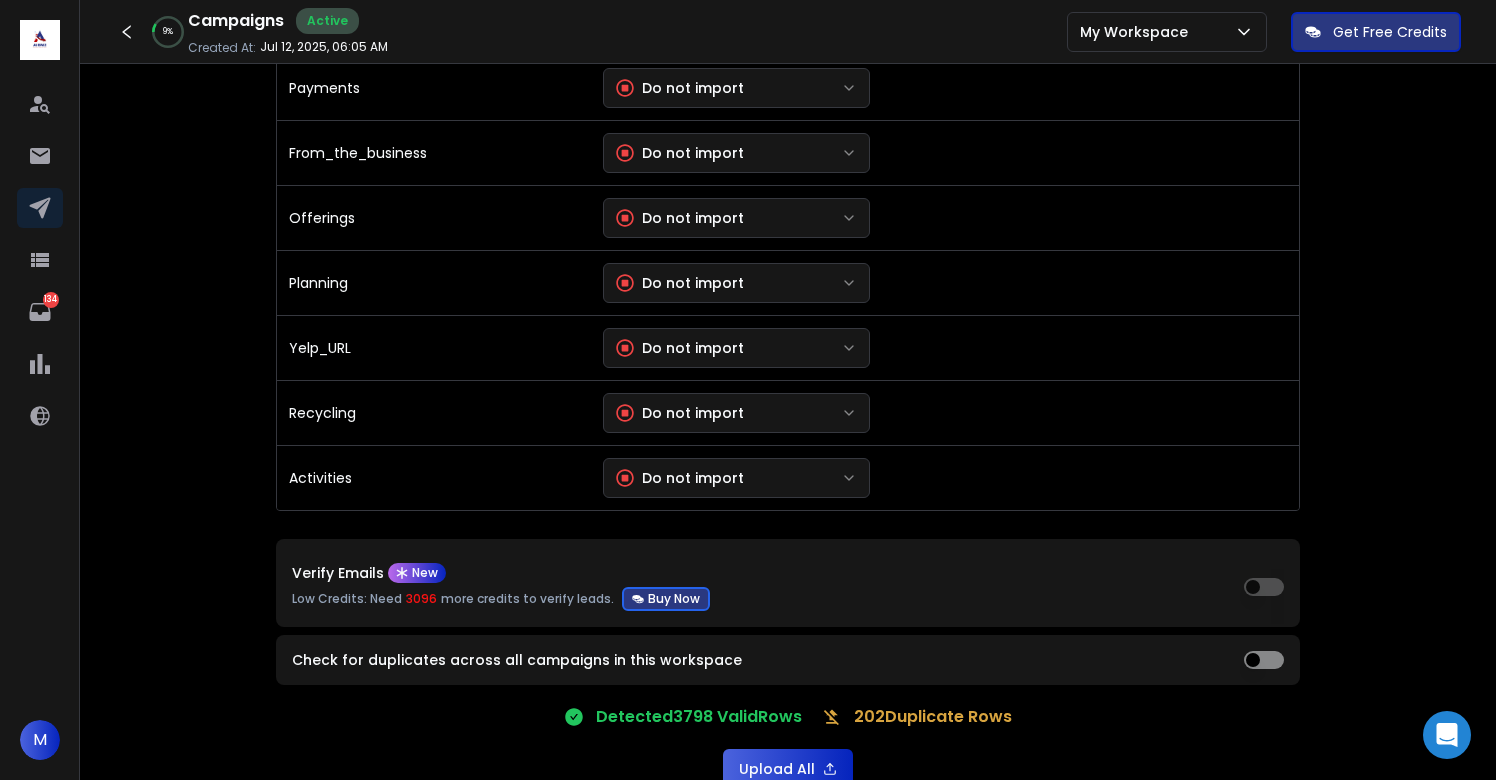 scroll, scrollTop: 4404, scrollLeft: 0, axis: vertical 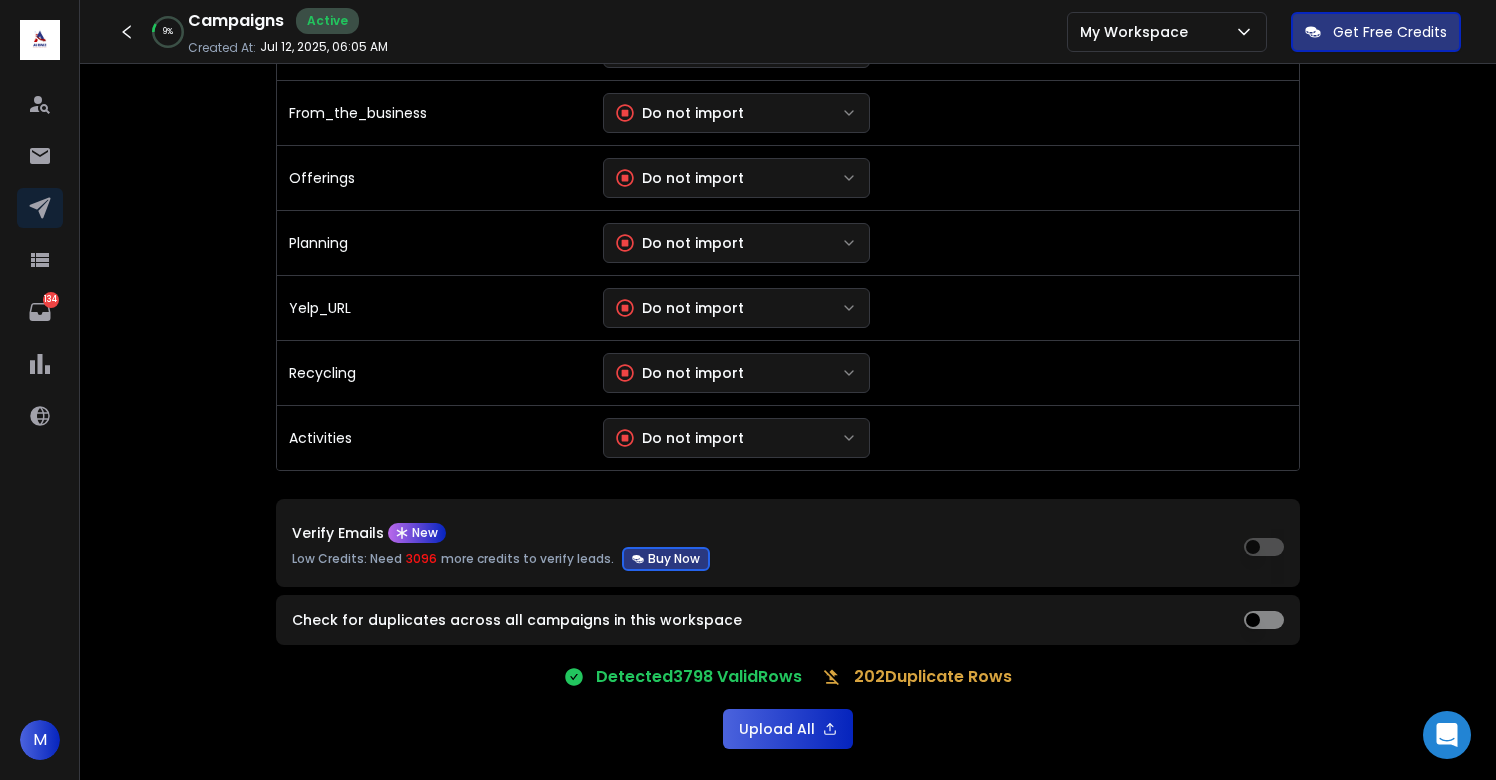 click on "Upload All" at bounding box center [788, 729] 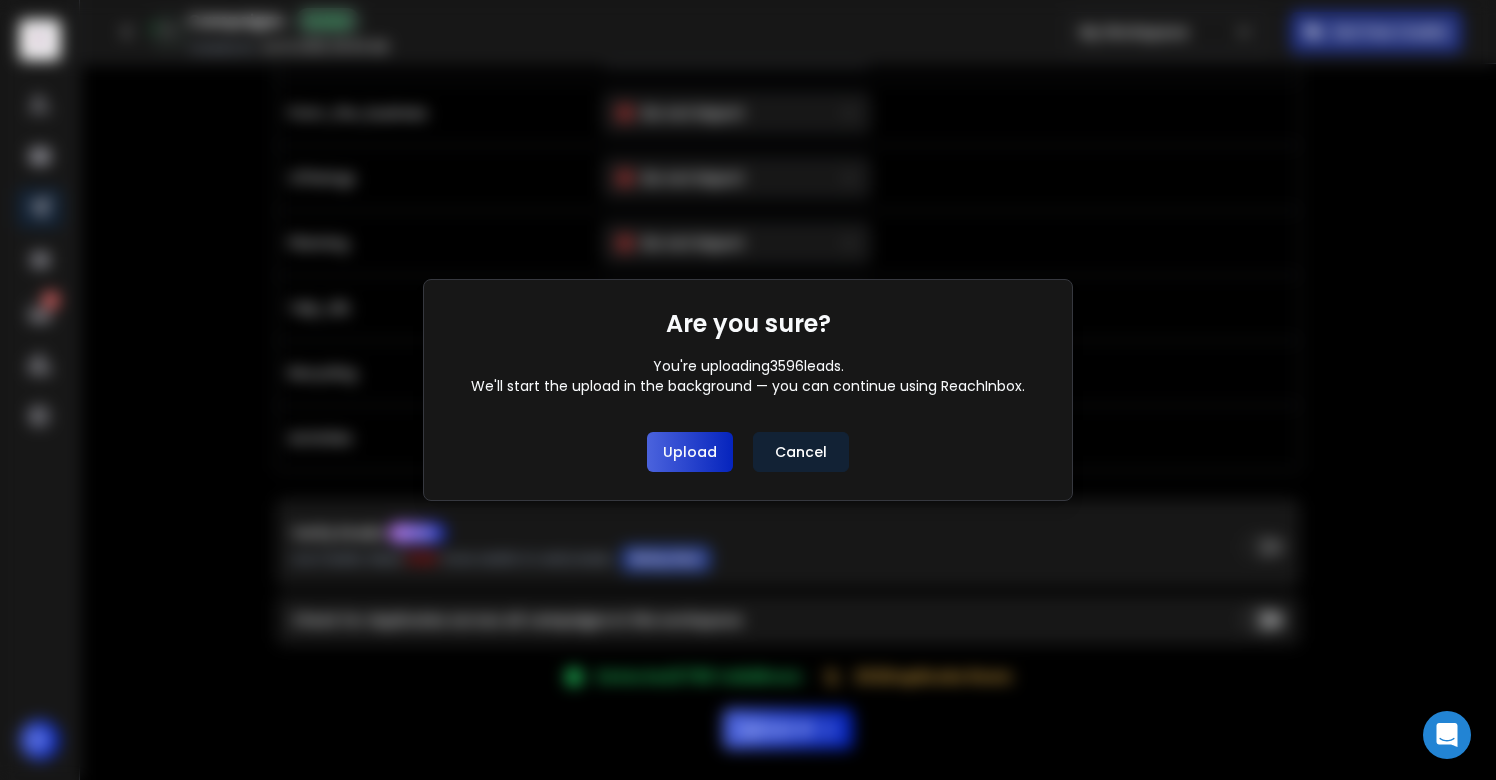 click on "Upload" at bounding box center (690, 452) 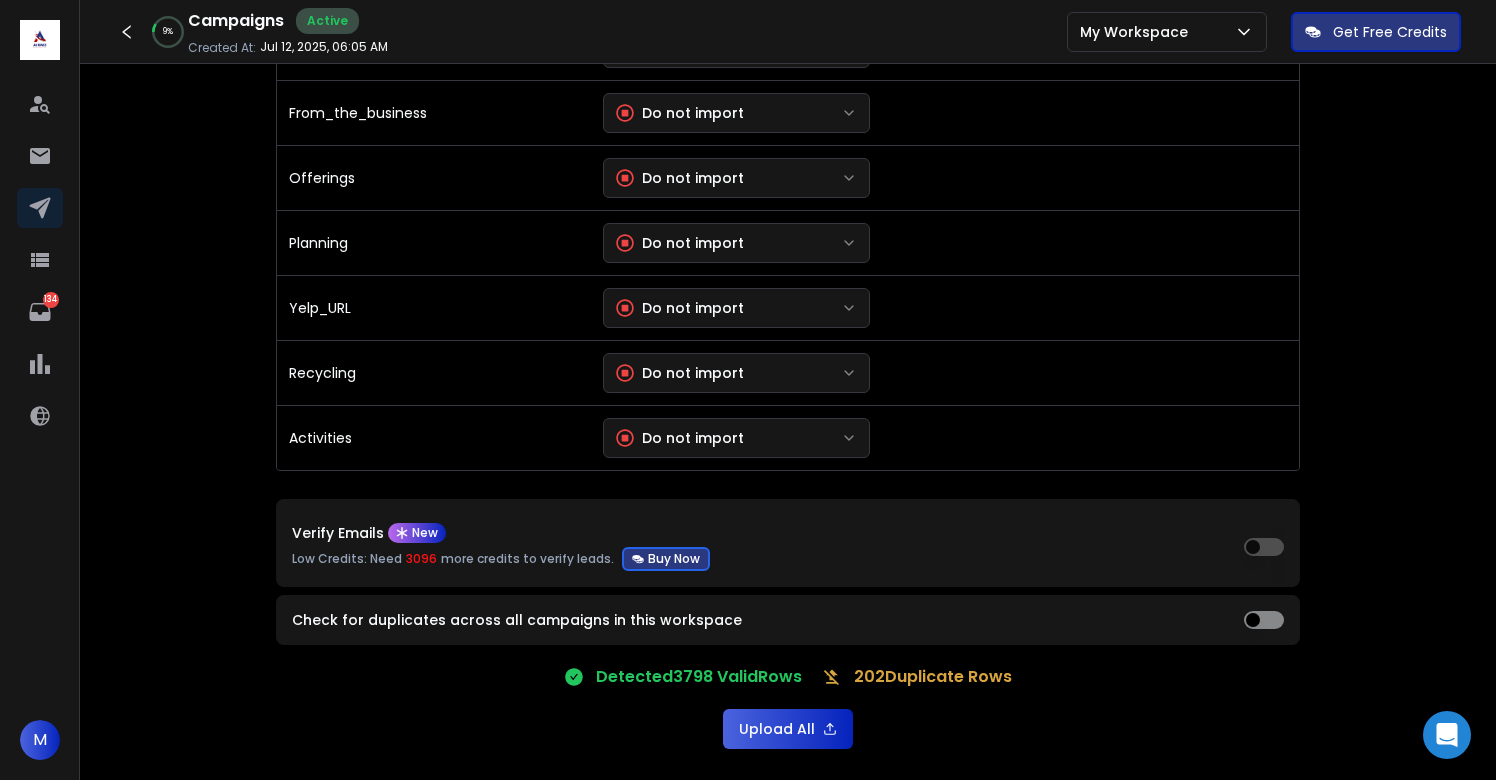 scroll, scrollTop: 0, scrollLeft: 0, axis: both 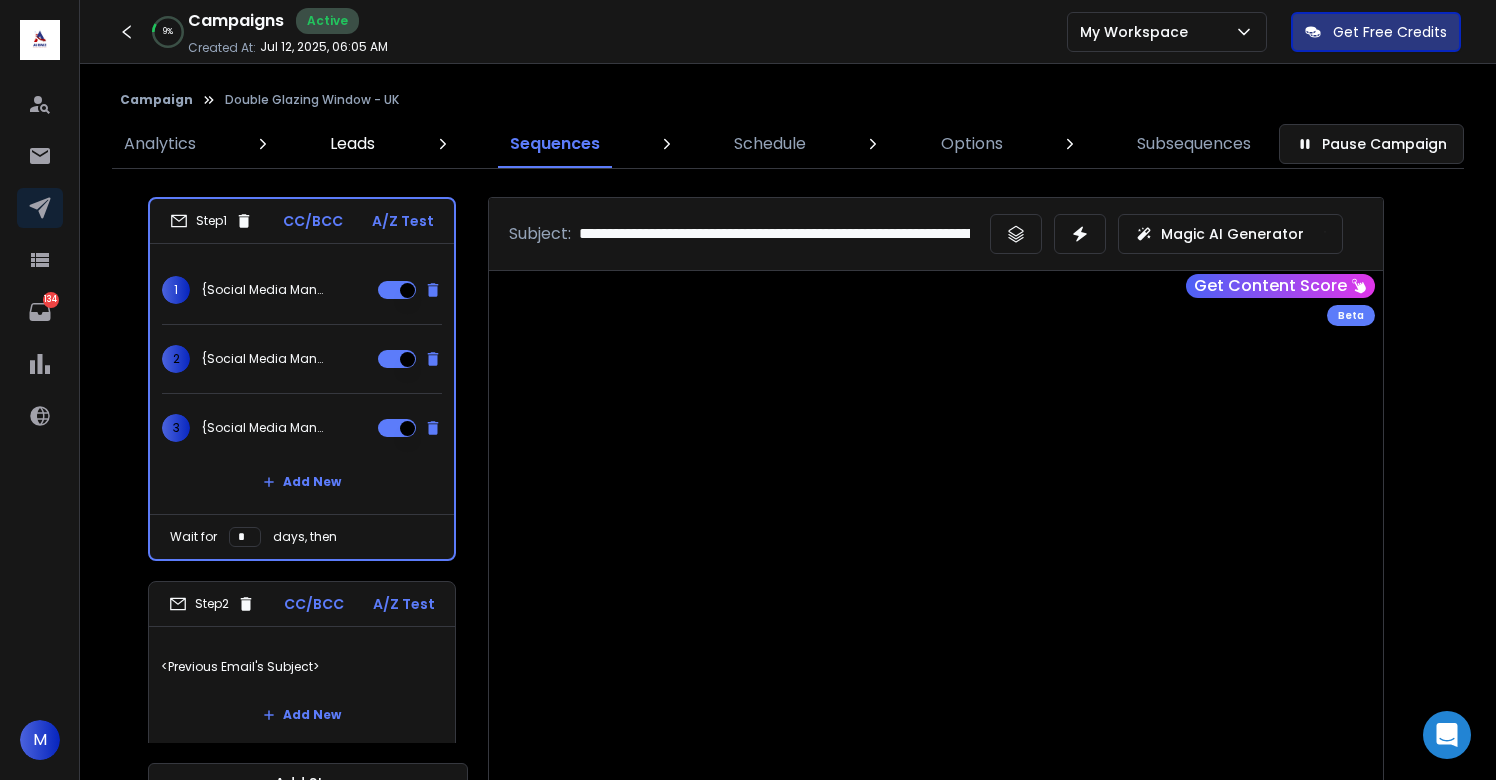 click on "Leads" at bounding box center [352, 144] 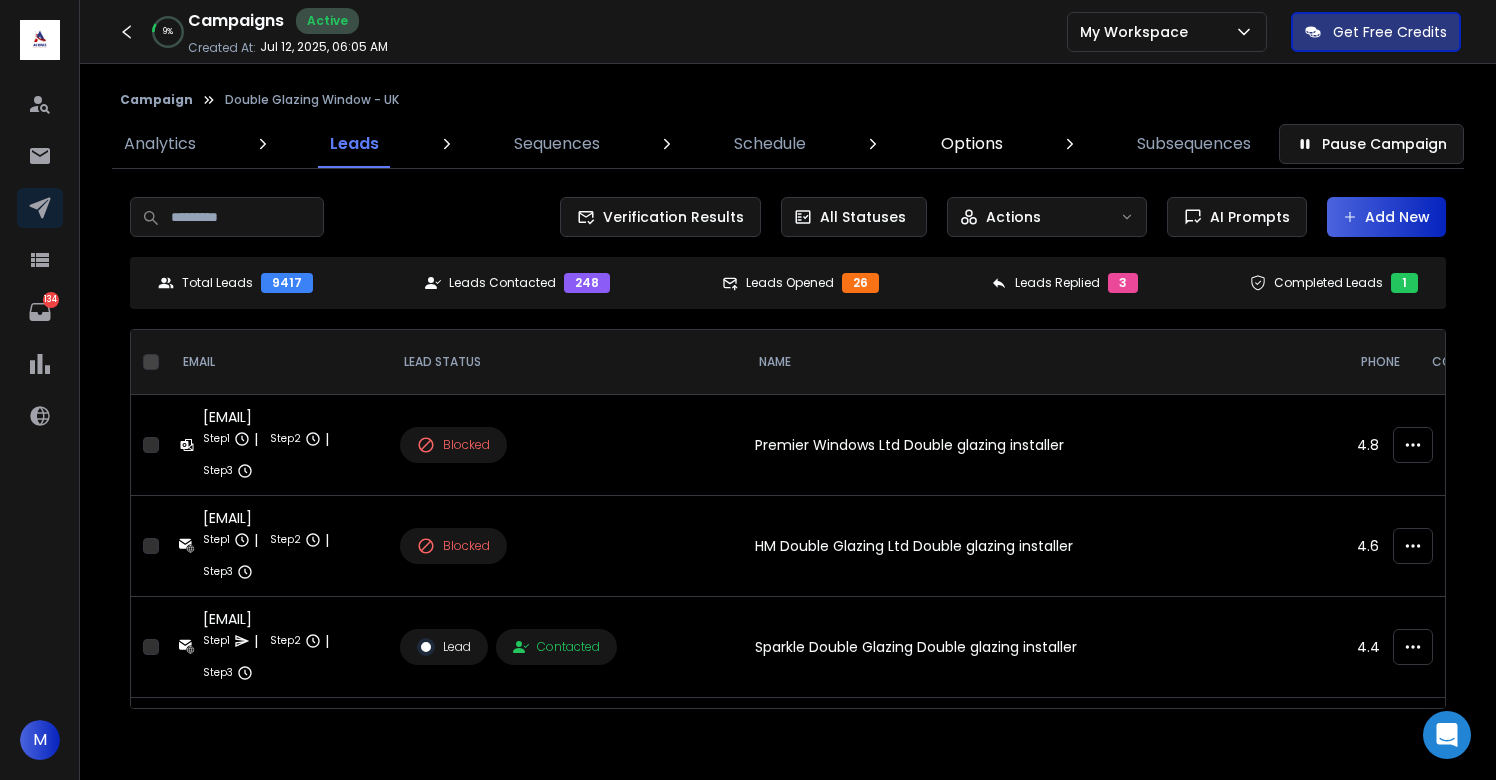 click on "Options" at bounding box center [972, 144] 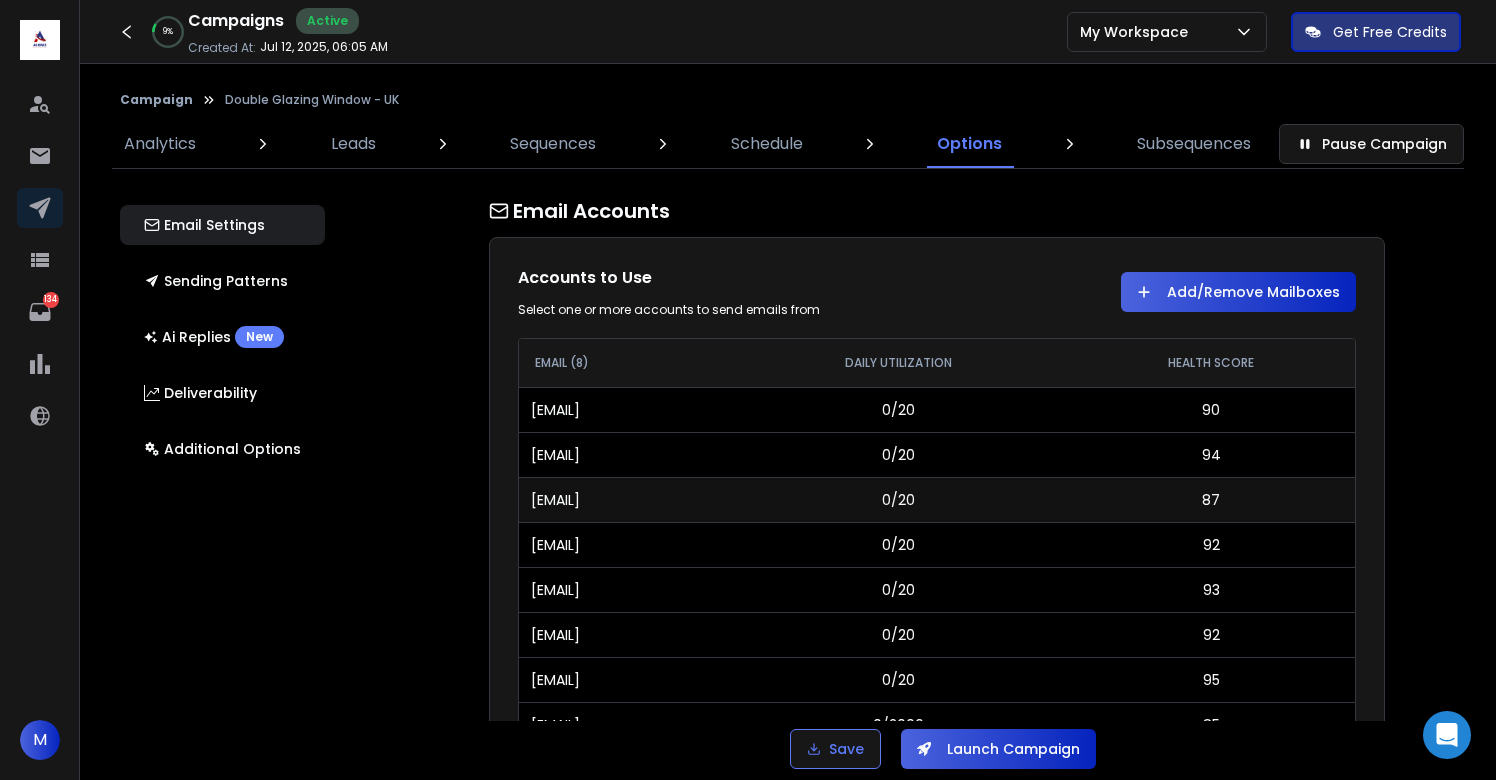 scroll, scrollTop: 9, scrollLeft: 0, axis: vertical 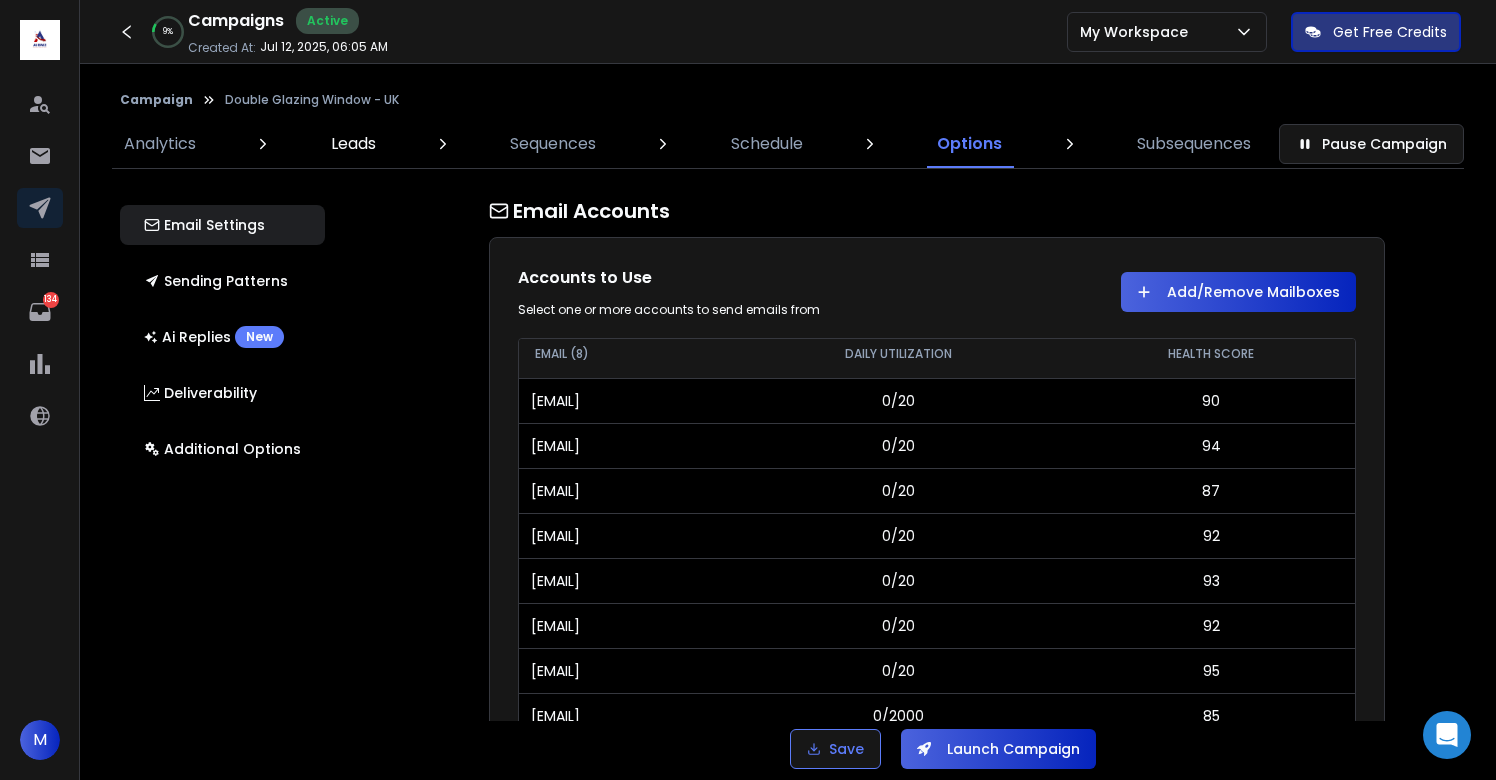 click on "Leads" at bounding box center (353, 144) 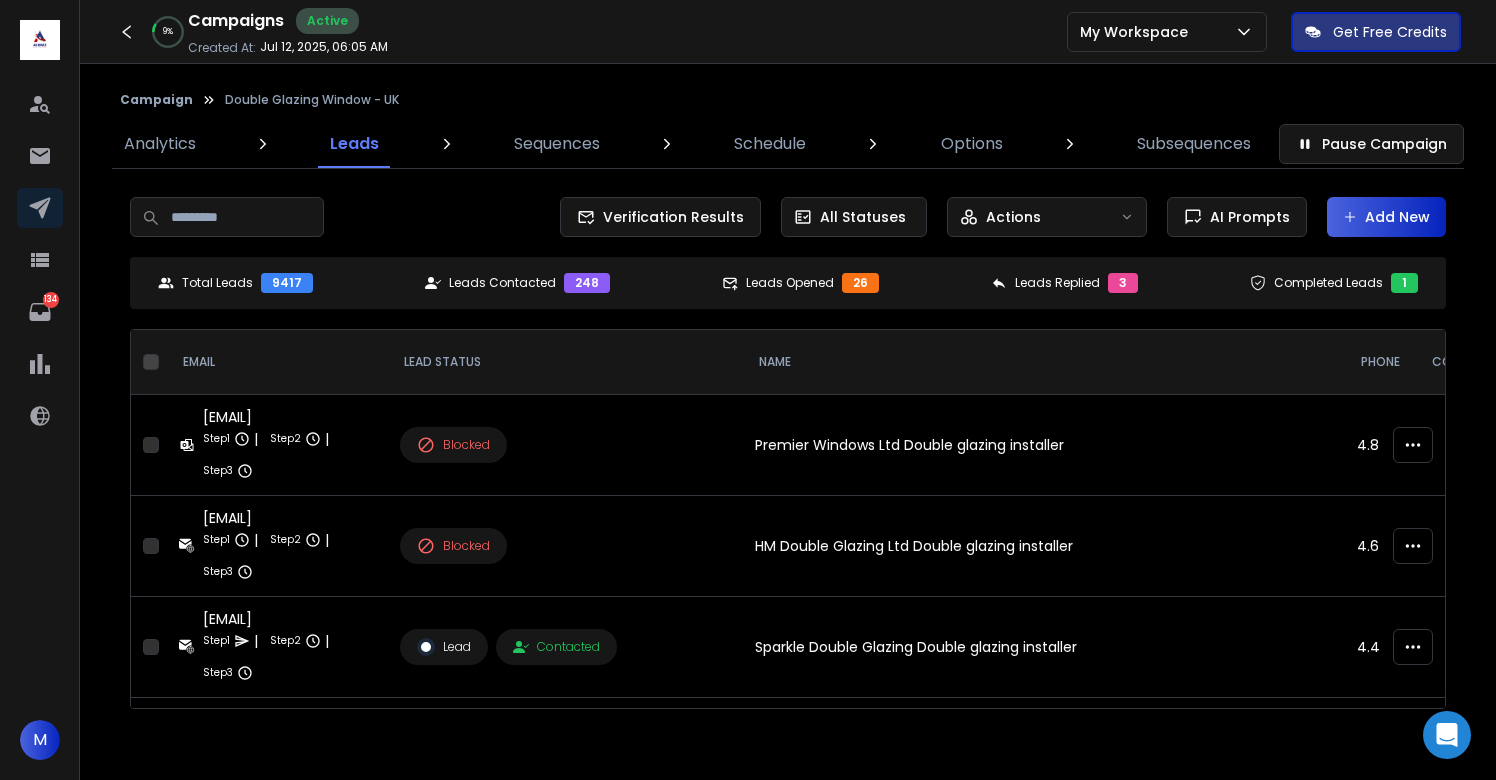 click on "Campaign" at bounding box center [156, 100] 